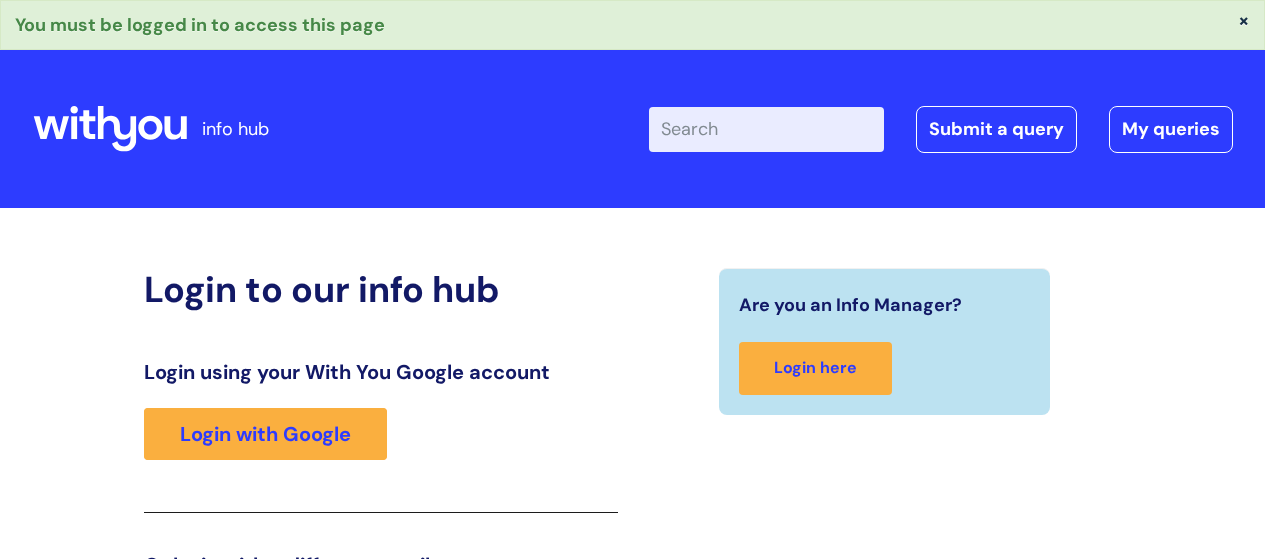 scroll, scrollTop: 350, scrollLeft: 0, axis: vertical 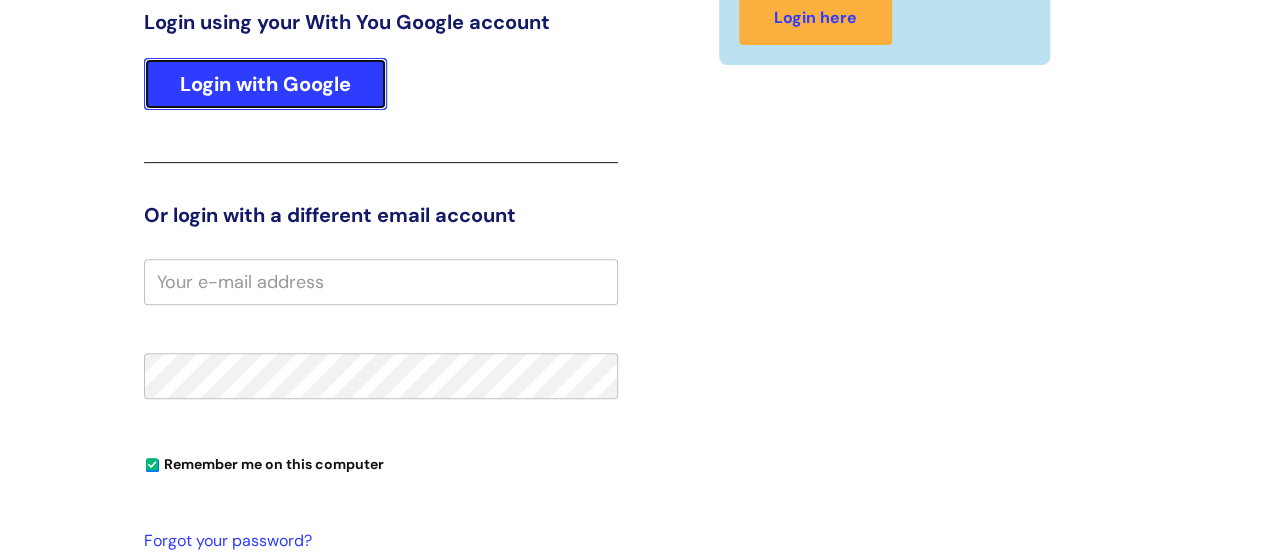 click on "Login with Google" at bounding box center [265, 84] 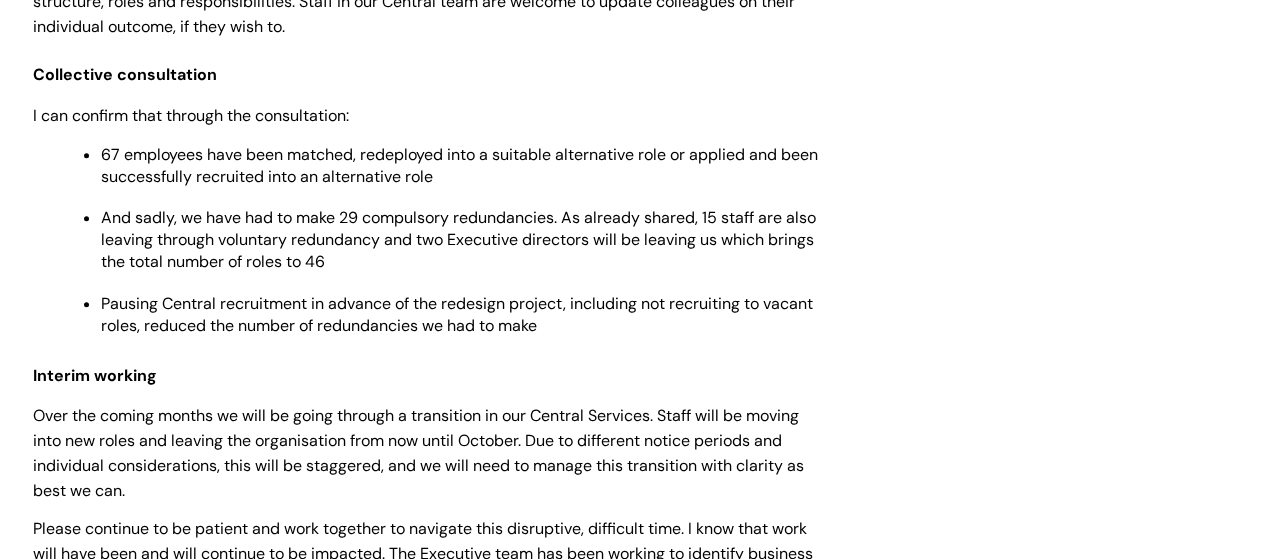 scroll, scrollTop: 800, scrollLeft: 0, axis: vertical 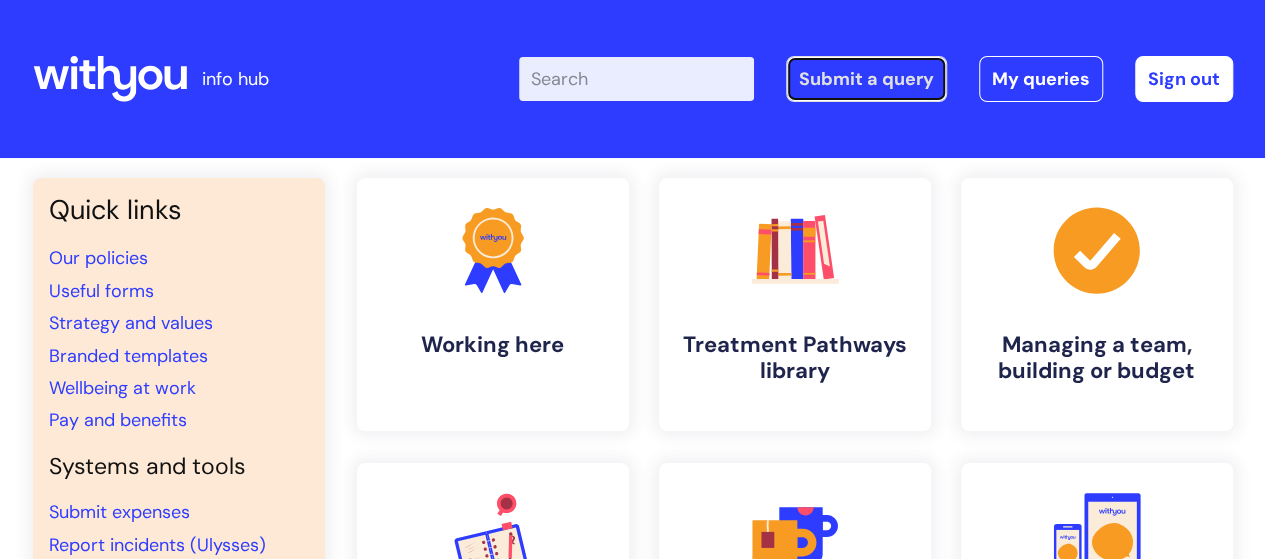 click on "Submit a query" at bounding box center (866, 79) 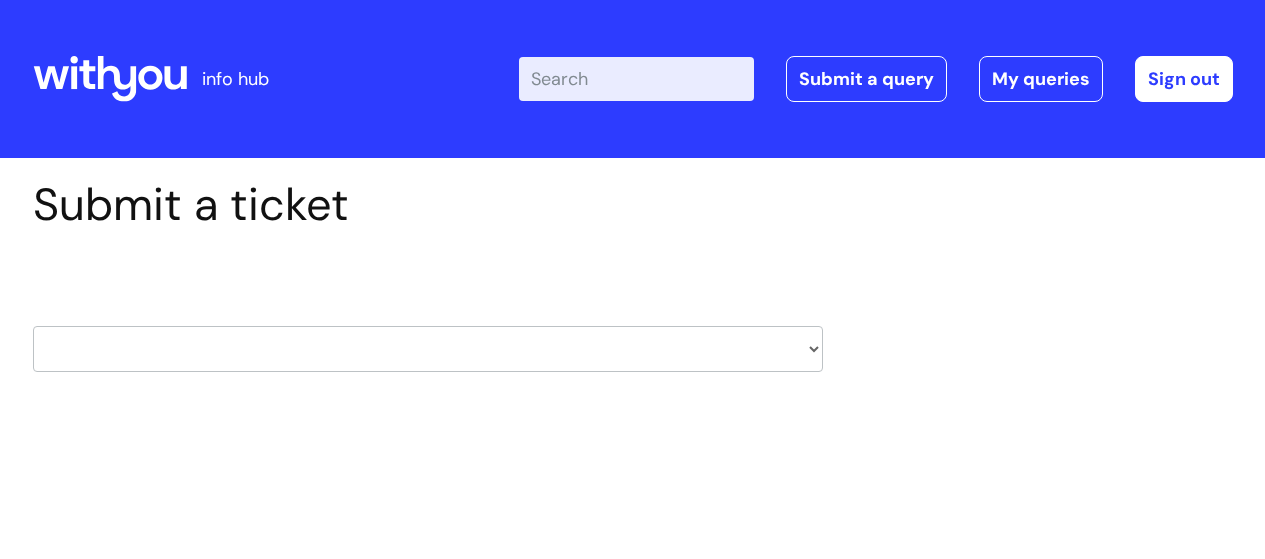 scroll, scrollTop: 0, scrollLeft: 0, axis: both 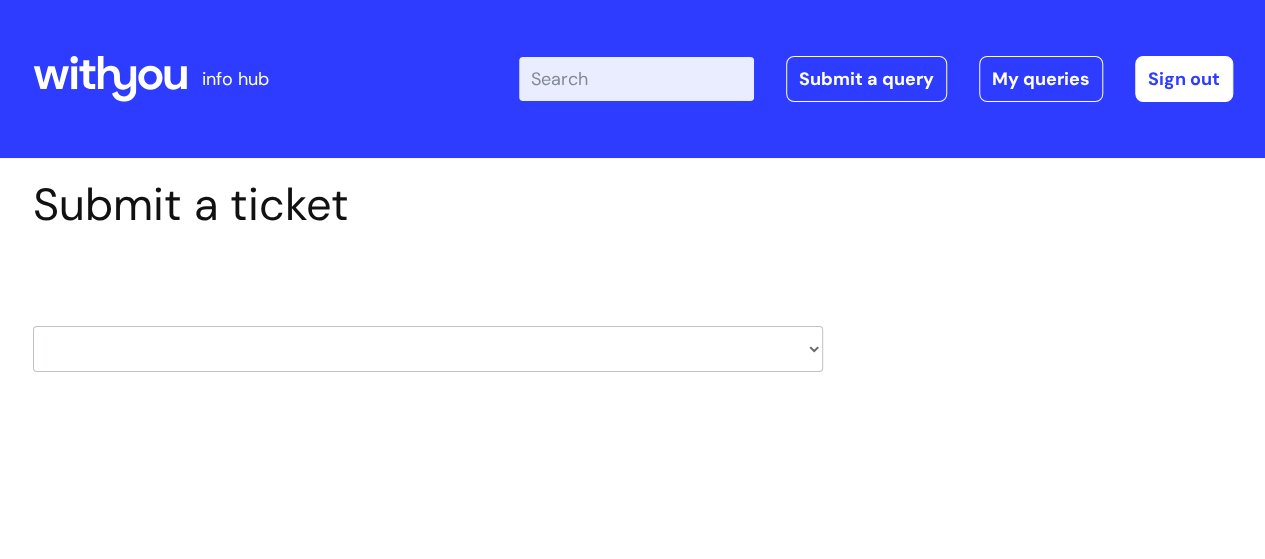 click on "HR / People
IT and Support
Clinical Drug Alerts
Finance Accounts
Data Support Team
Data Protection
External Communications
Learning and Development
Information Requests & Reports - Data Analysts
Insurance
Internal Communications
Pensions
Surrey NHS Talking Therapies
Payroll
Safeguarding" at bounding box center (428, 349) 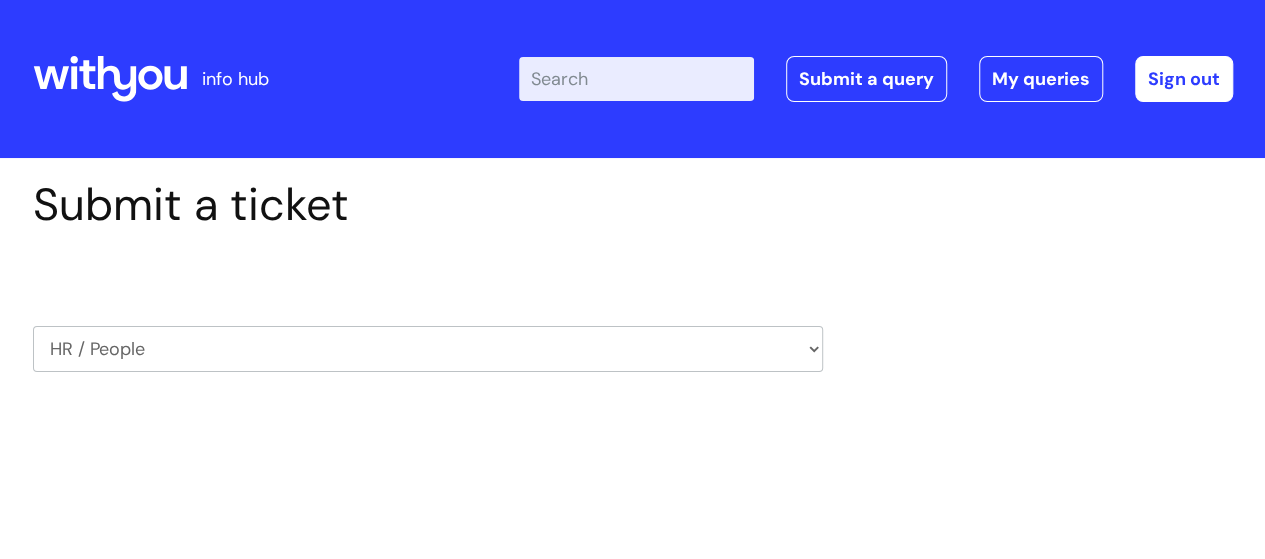 click on "HR / People
IT and Support
Clinical Drug Alerts
Finance Accounts
Data Support Team
Data Protection
External Communications
Learning and Development
Information Requests & Reports - Data Analysts
Insurance
Internal Communications
Pensions
Surrey NHS Talking Therapies
Payroll
Safeguarding" at bounding box center (428, 349) 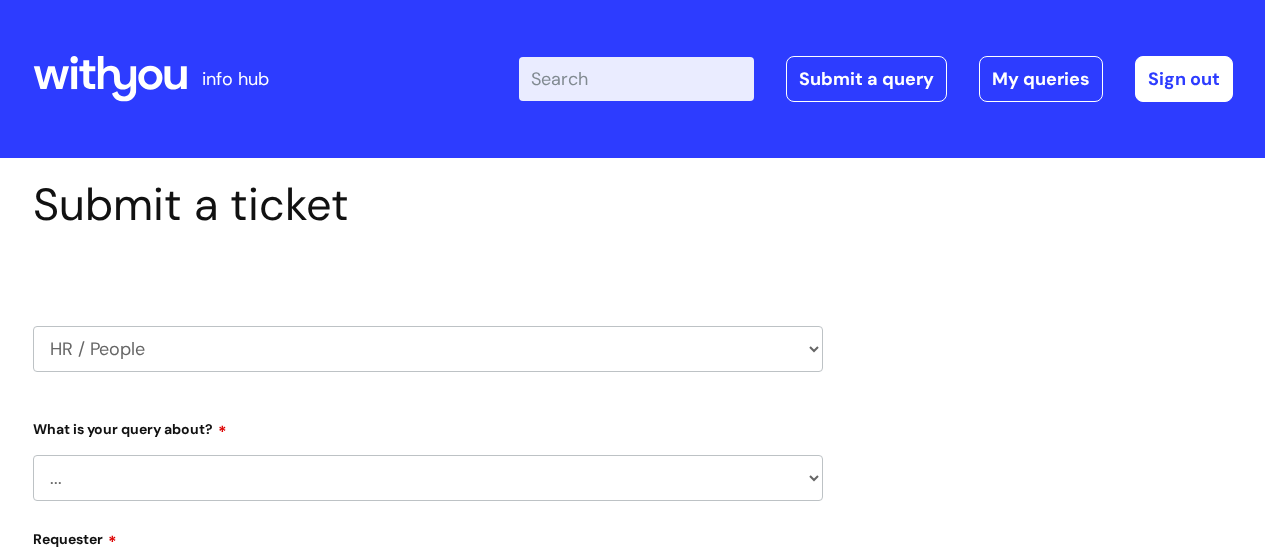 scroll, scrollTop: 0, scrollLeft: 0, axis: both 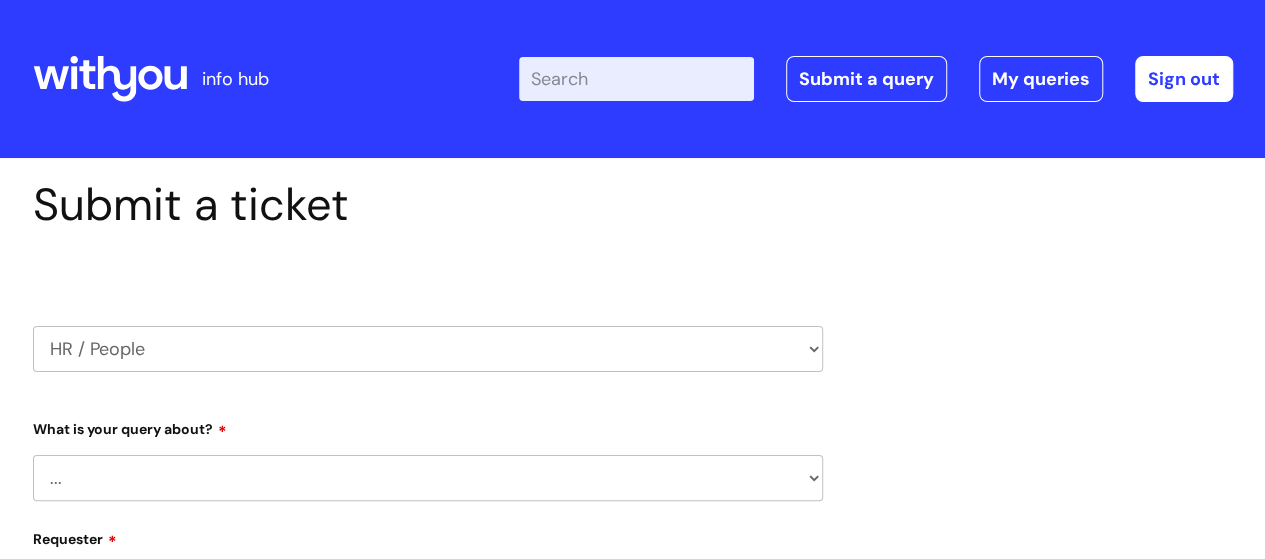 select on "[PHONE]" 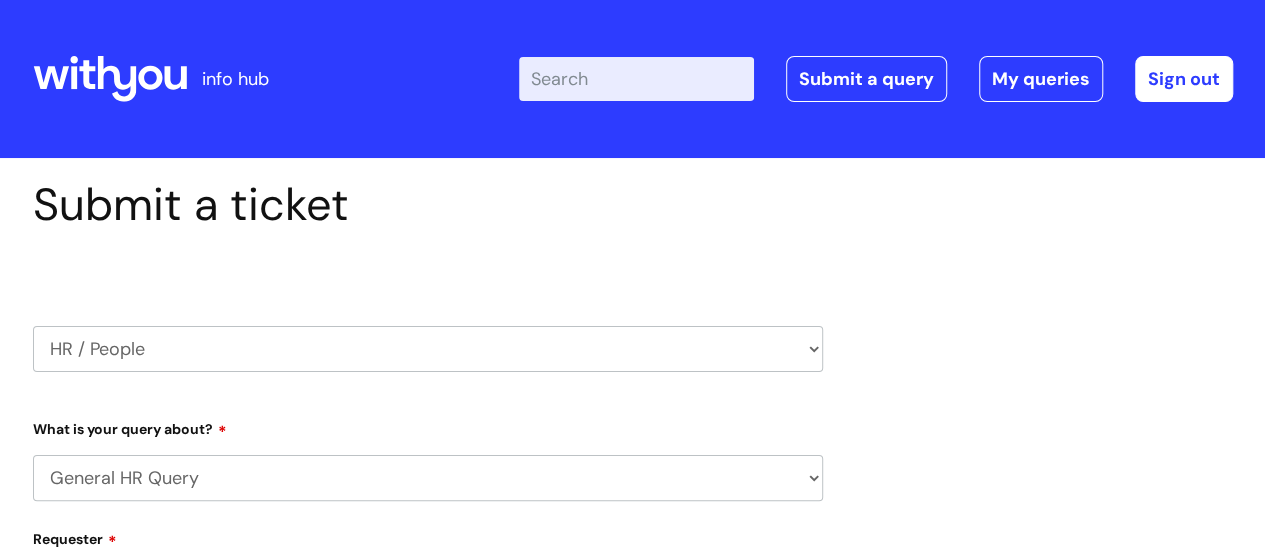 click on "...
Absence Query
Holiday Query
Employee change request
General HR Query
iTrent
New starter
Pay Query
Security Watchdog - Onboarding of candidates" at bounding box center (428, 478) 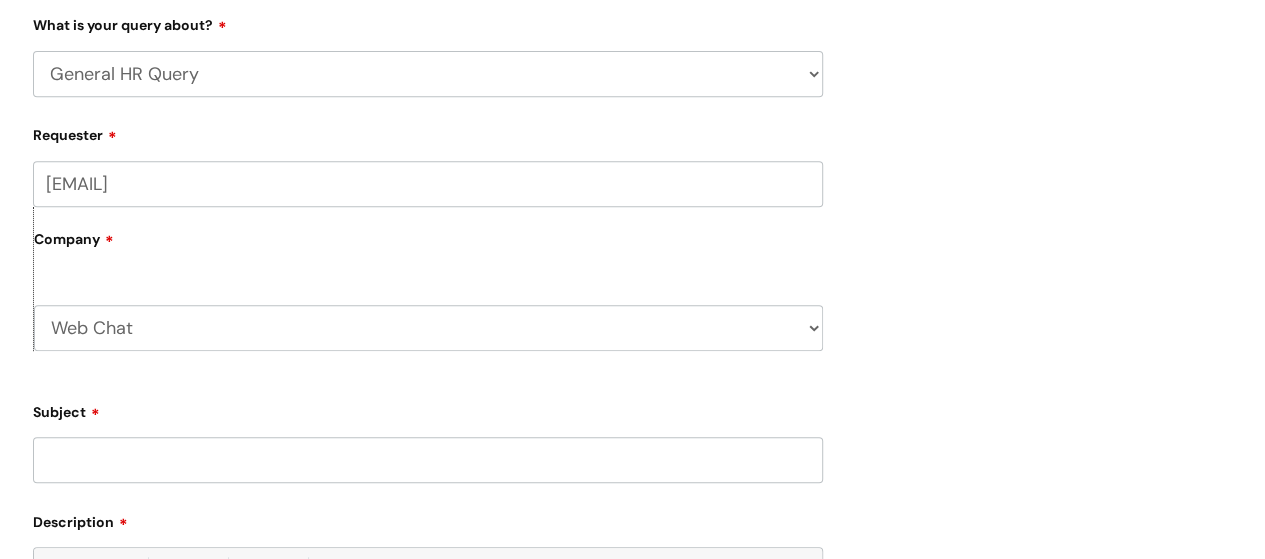 scroll, scrollTop: 417, scrollLeft: 0, axis: vertical 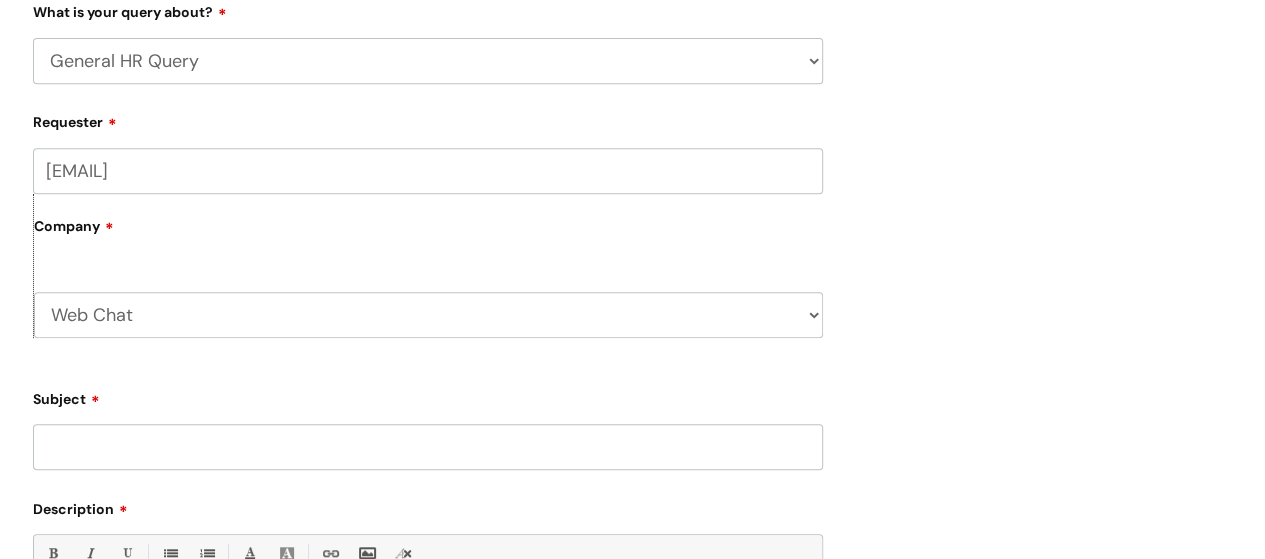 click on "[EMAIL]" at bounding box center (428, 171) 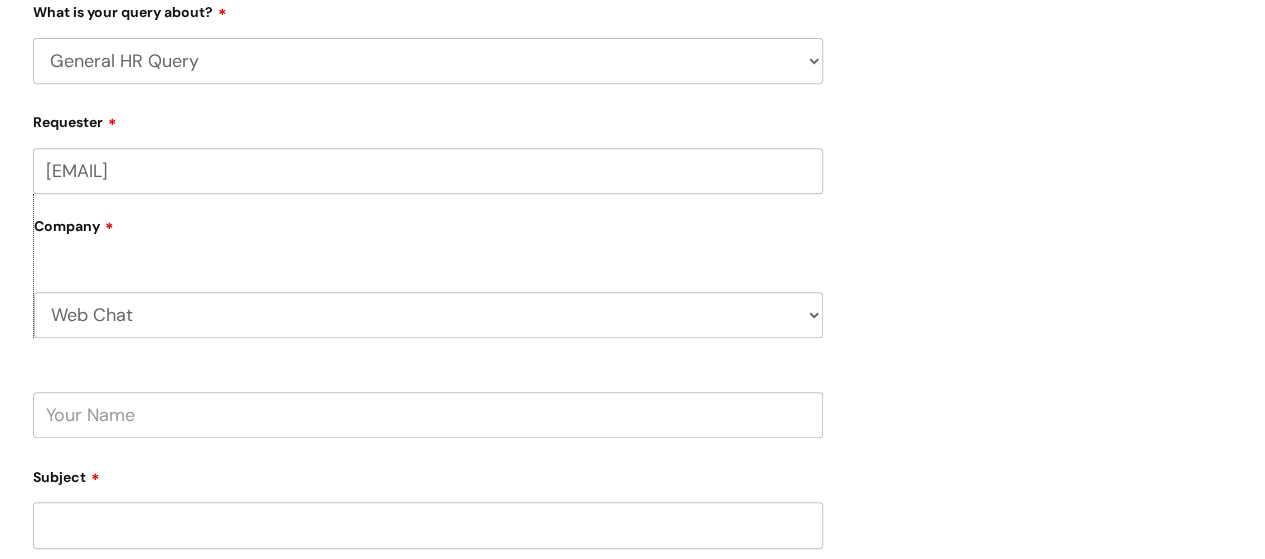 click on "Web Chat WithYou Current Staff" at bounding box center (428, 315) 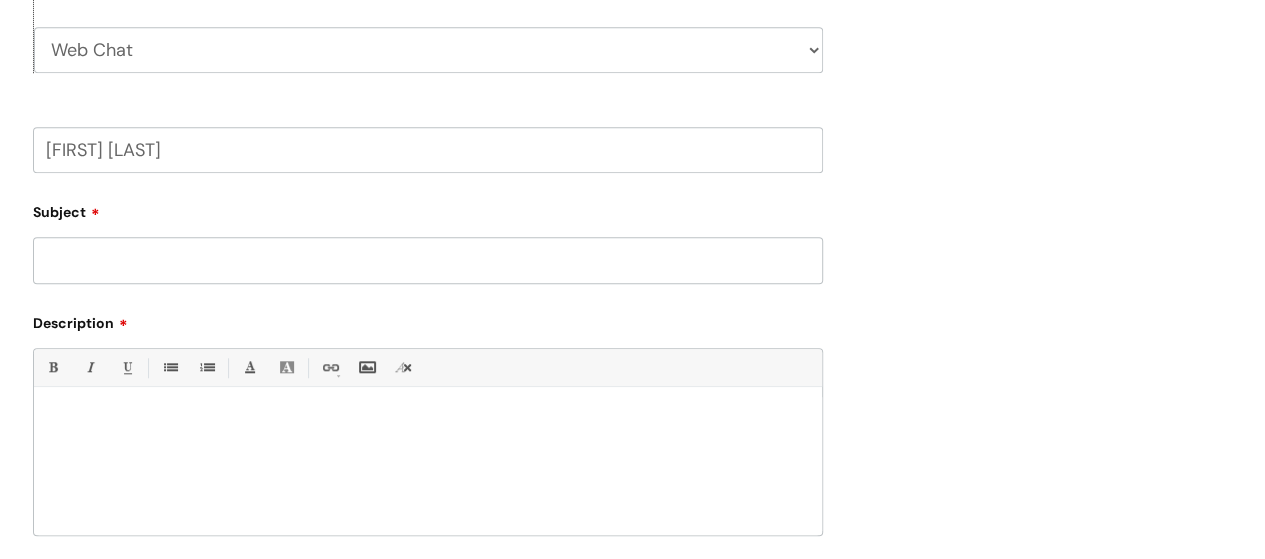scroll, scrollTop: 680, scrollLeft: 0, axis: vertical 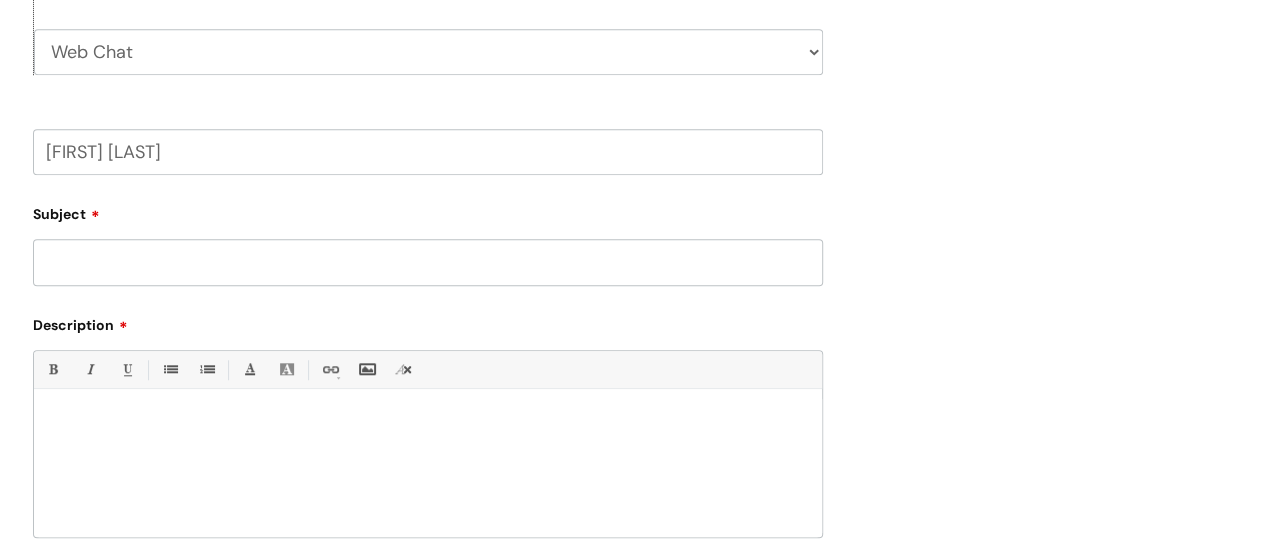 type on "[FIRST] [LAST]" 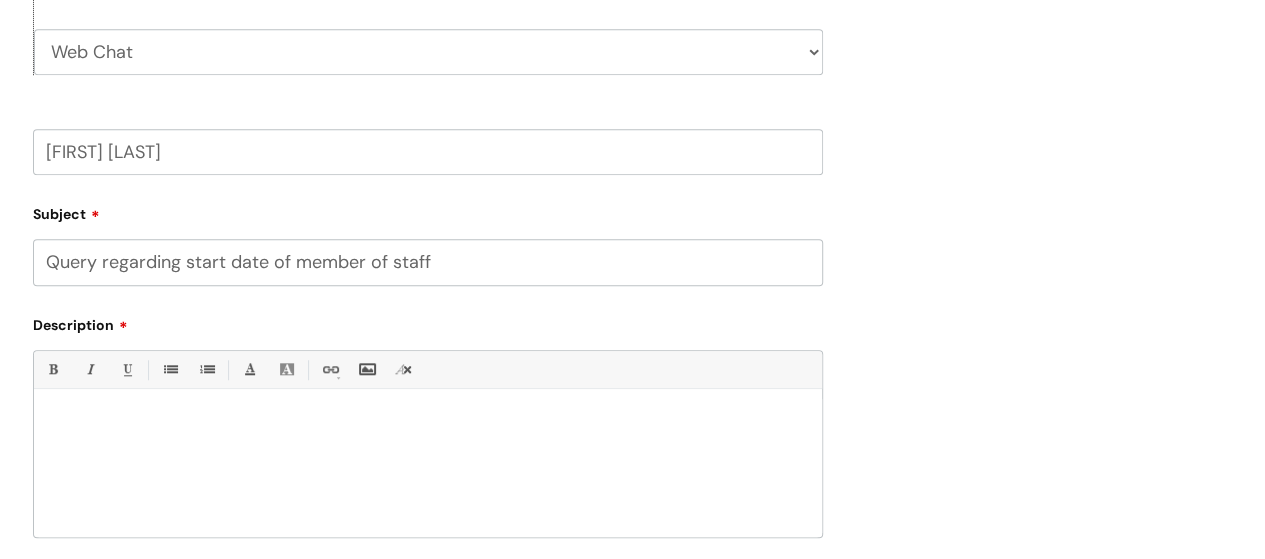 type on "Query regarding start date of member of staff" 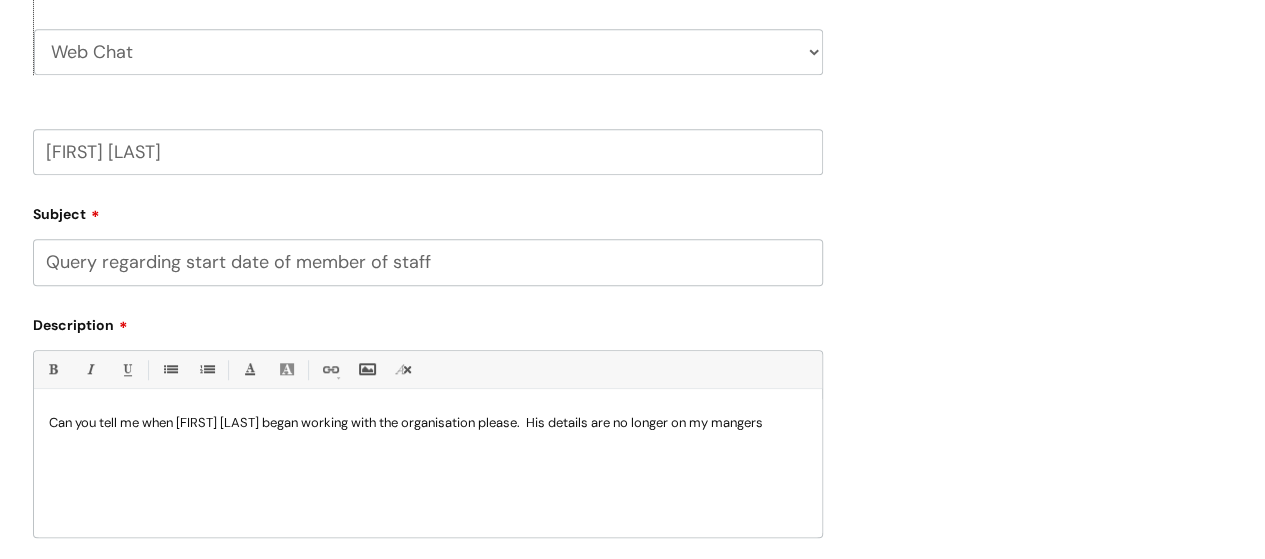 drag, startPoint x: 47, startPoint y: 1, endPoint x: 783, endPoint y: 420, distance: 846.9103 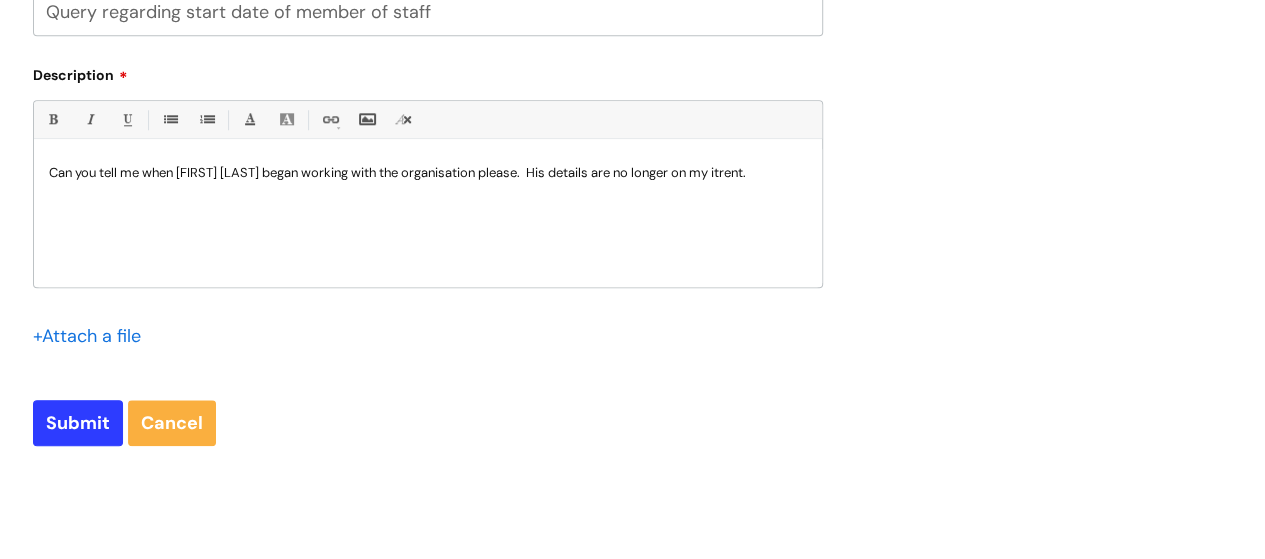 scroll, scrollTop: 932, scrollLeft: 0, axis: vertical 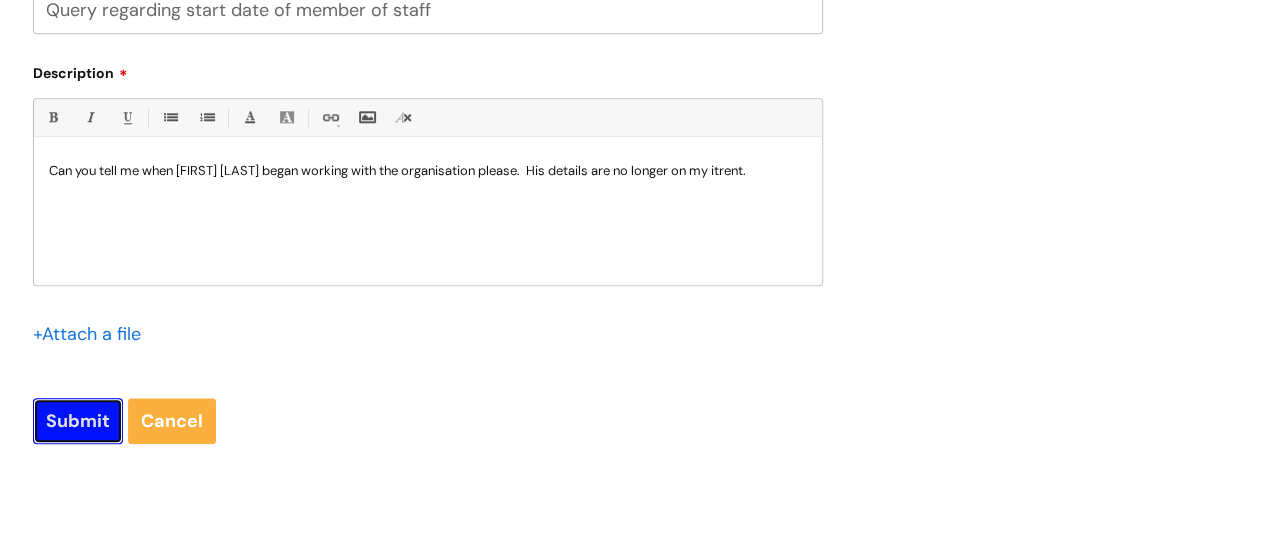 click on "Submit" at bounding box center (78, 421) 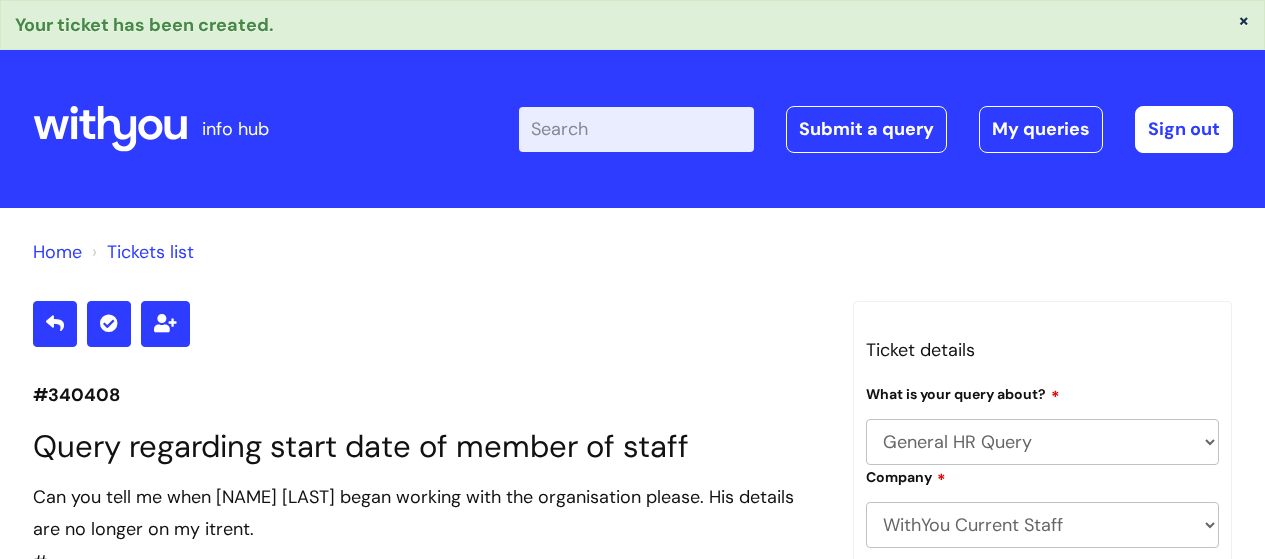 select on "General HR Query" 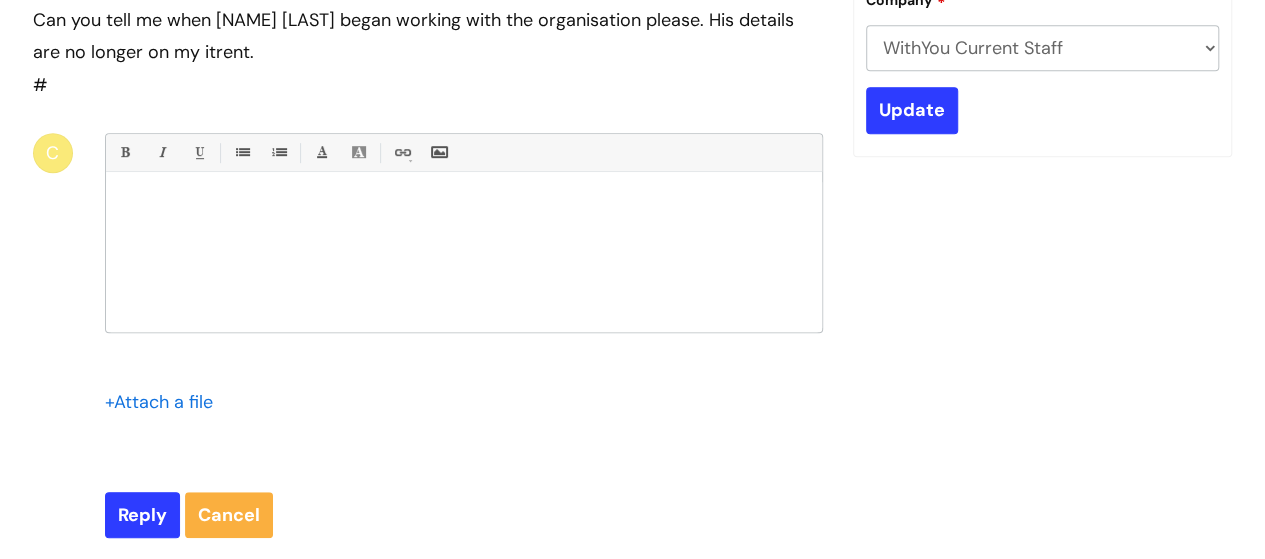 scroll, scrollTop: 480, scrollLeft: 0, axis: vertical 